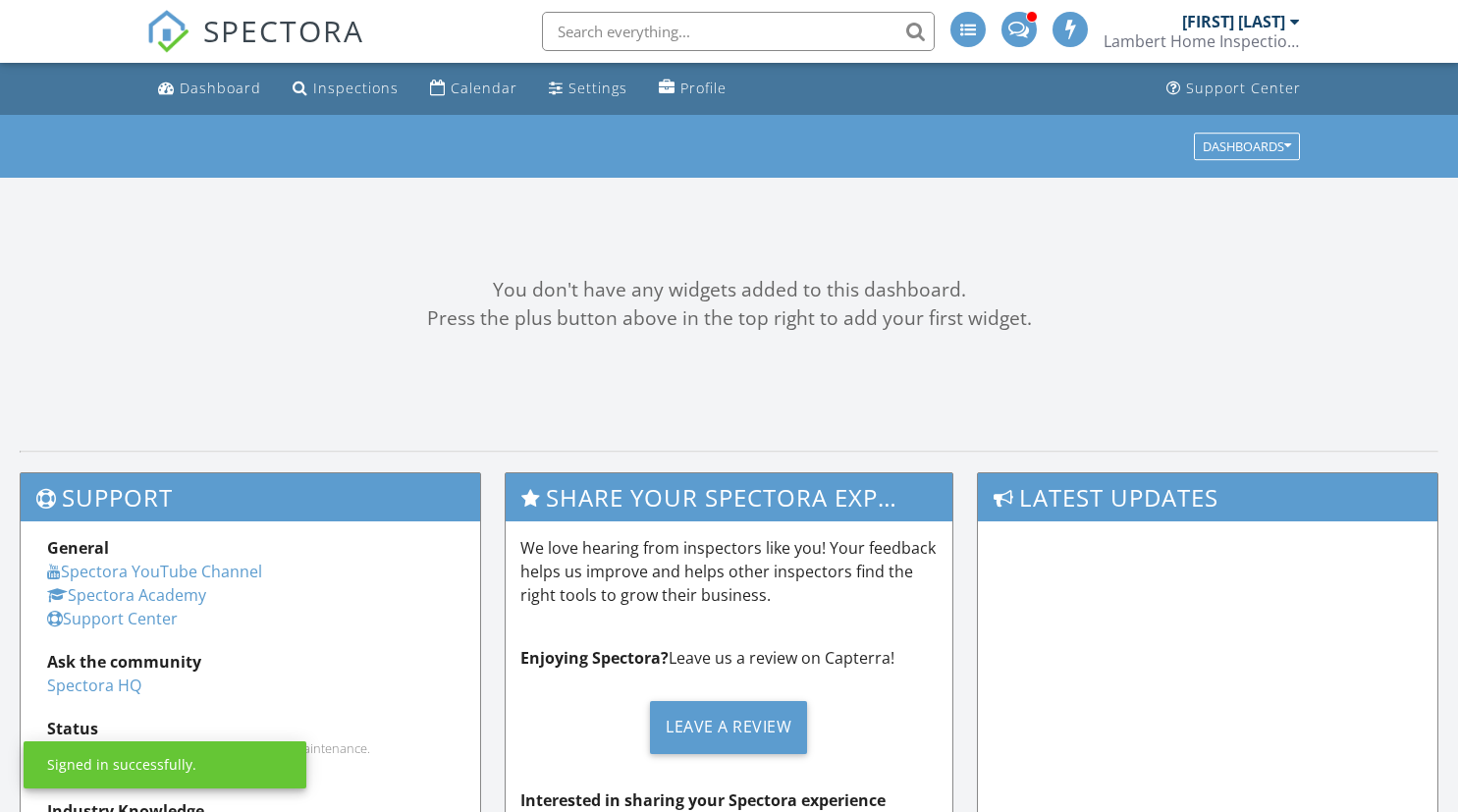 scroll, scrollTop: 0, scrollLeft: 0, axis: both 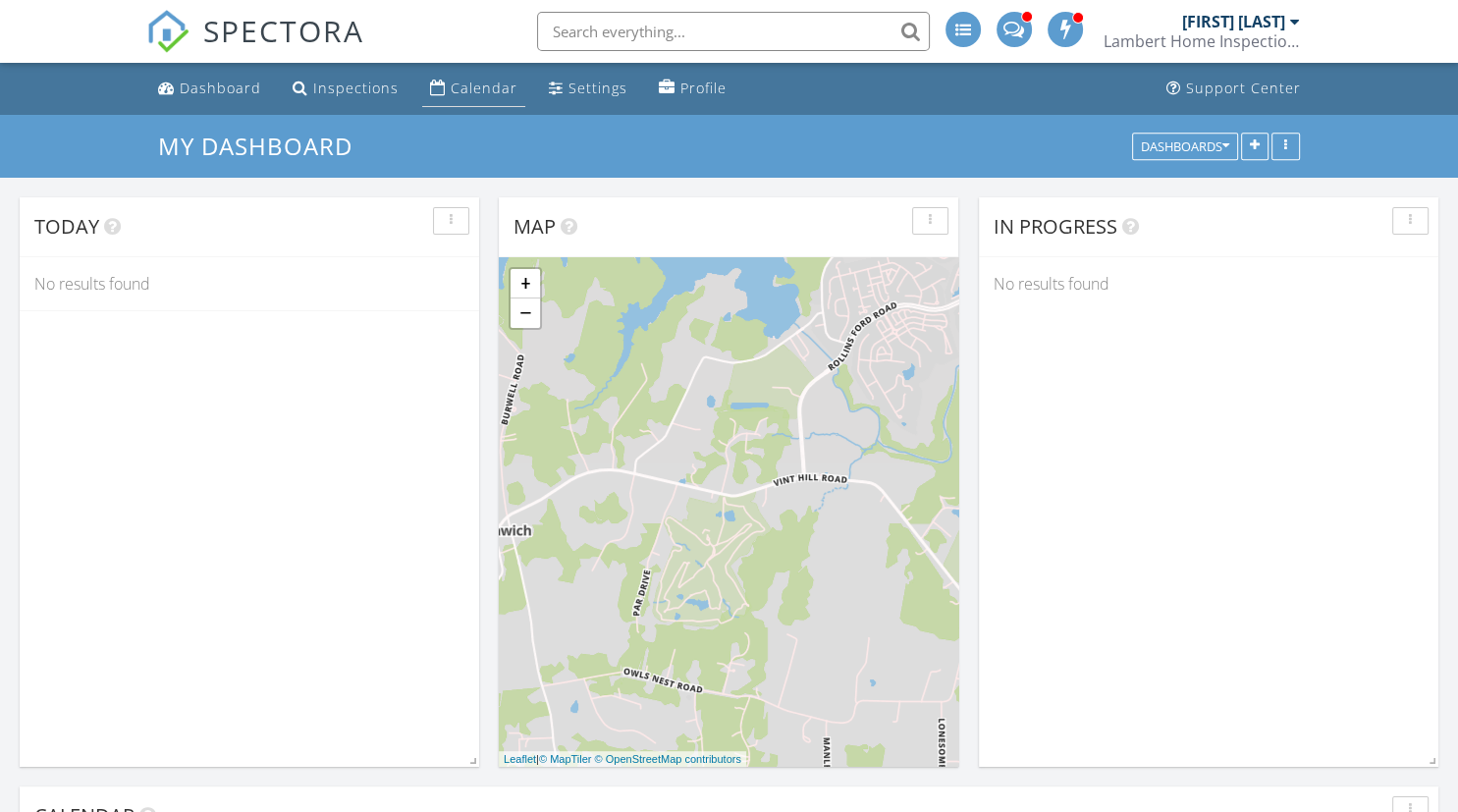 click on "Calendar" at bounding box center [484, 87] 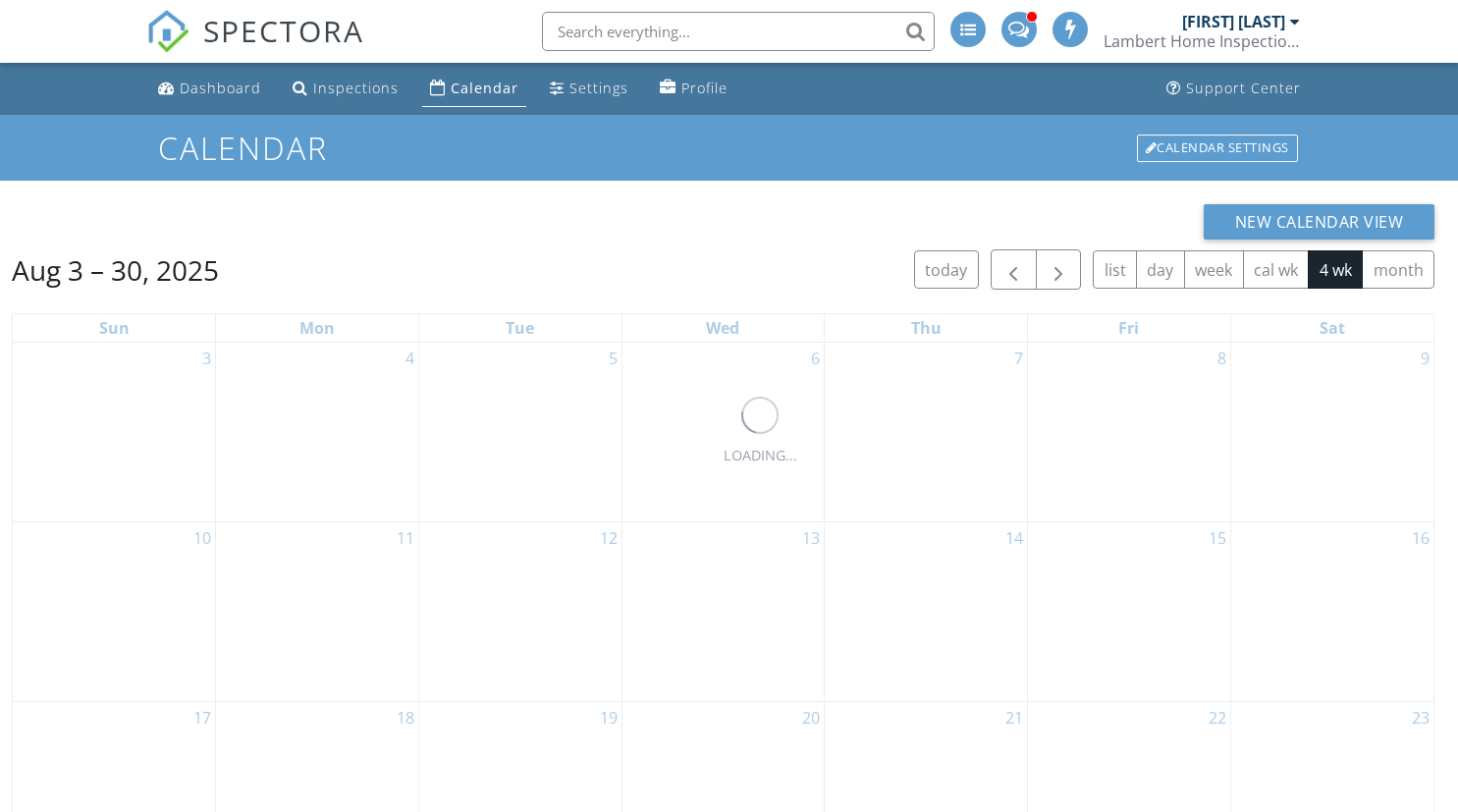 scroll, scrollTop: 0, scrollLeft: 0, axis: both 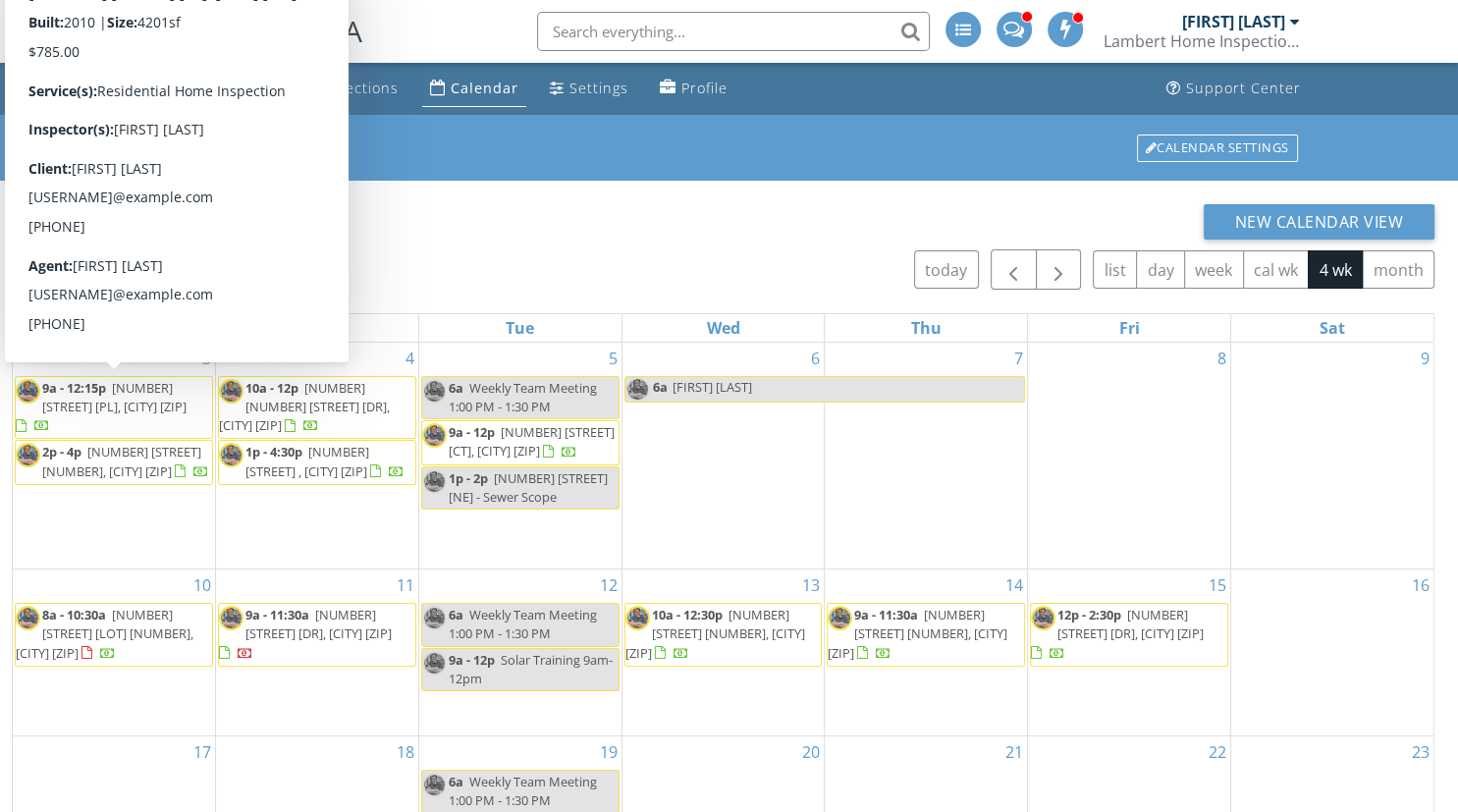 click on "9a - 12:15p
[NUMBER] [STREET] [PL], [CITY] [ZIP]" at bounding box center (114, 407) 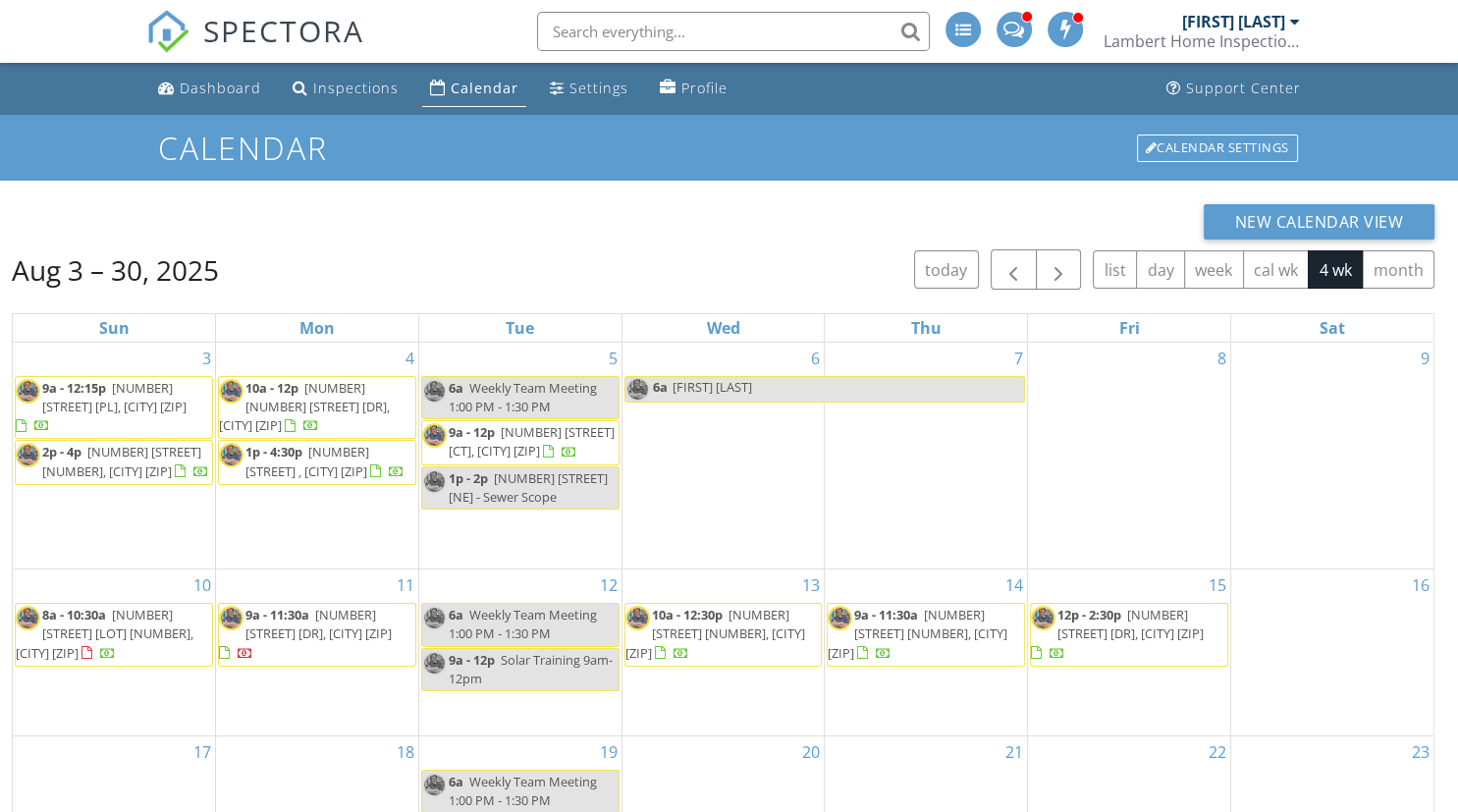 click on "[NUMBER] [STREET] [NUMBER], [CITY] [ZIP]" at bounding box center (122, 460) 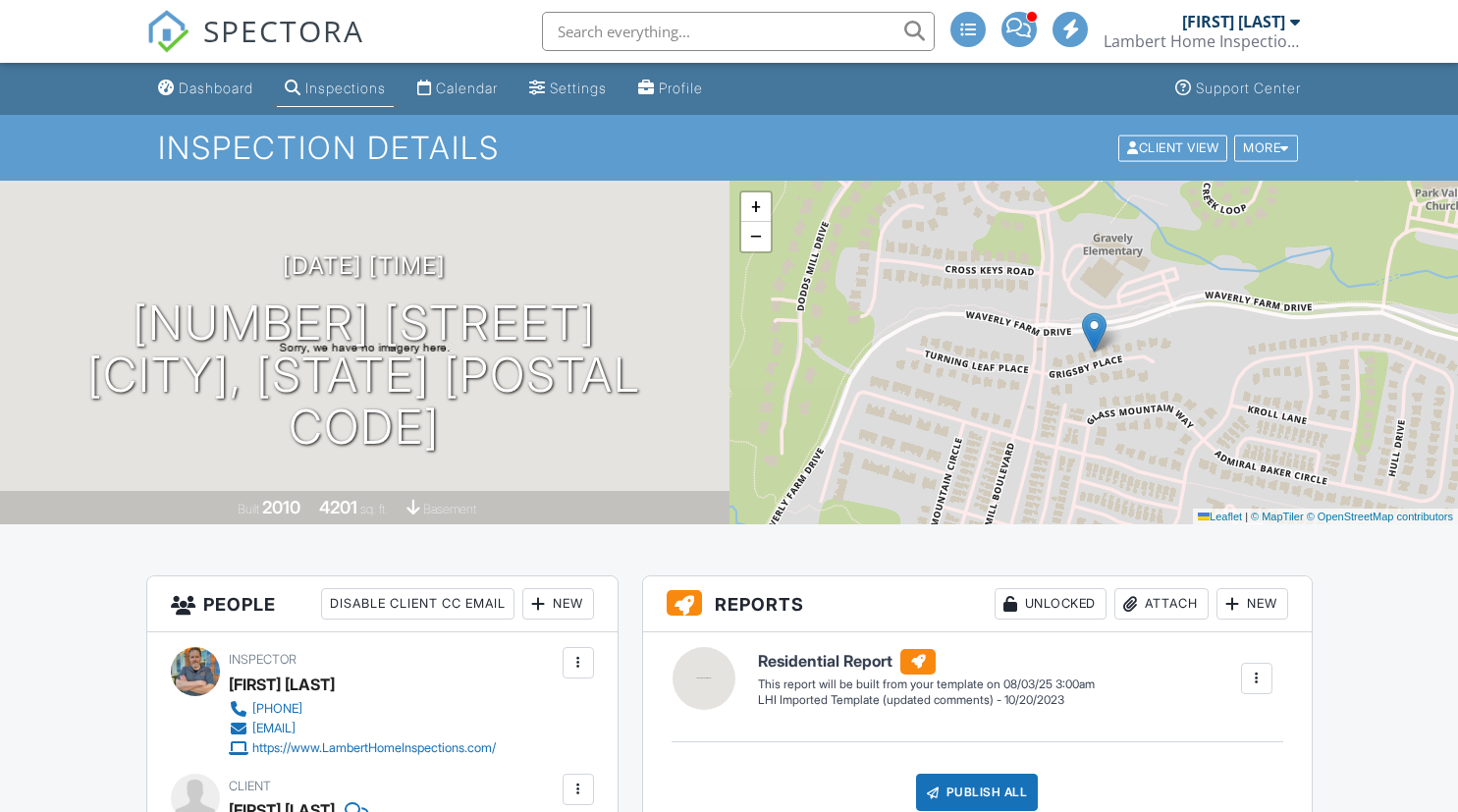 scroll, scrollTop: 0, scrollLeft: 0, axis: both 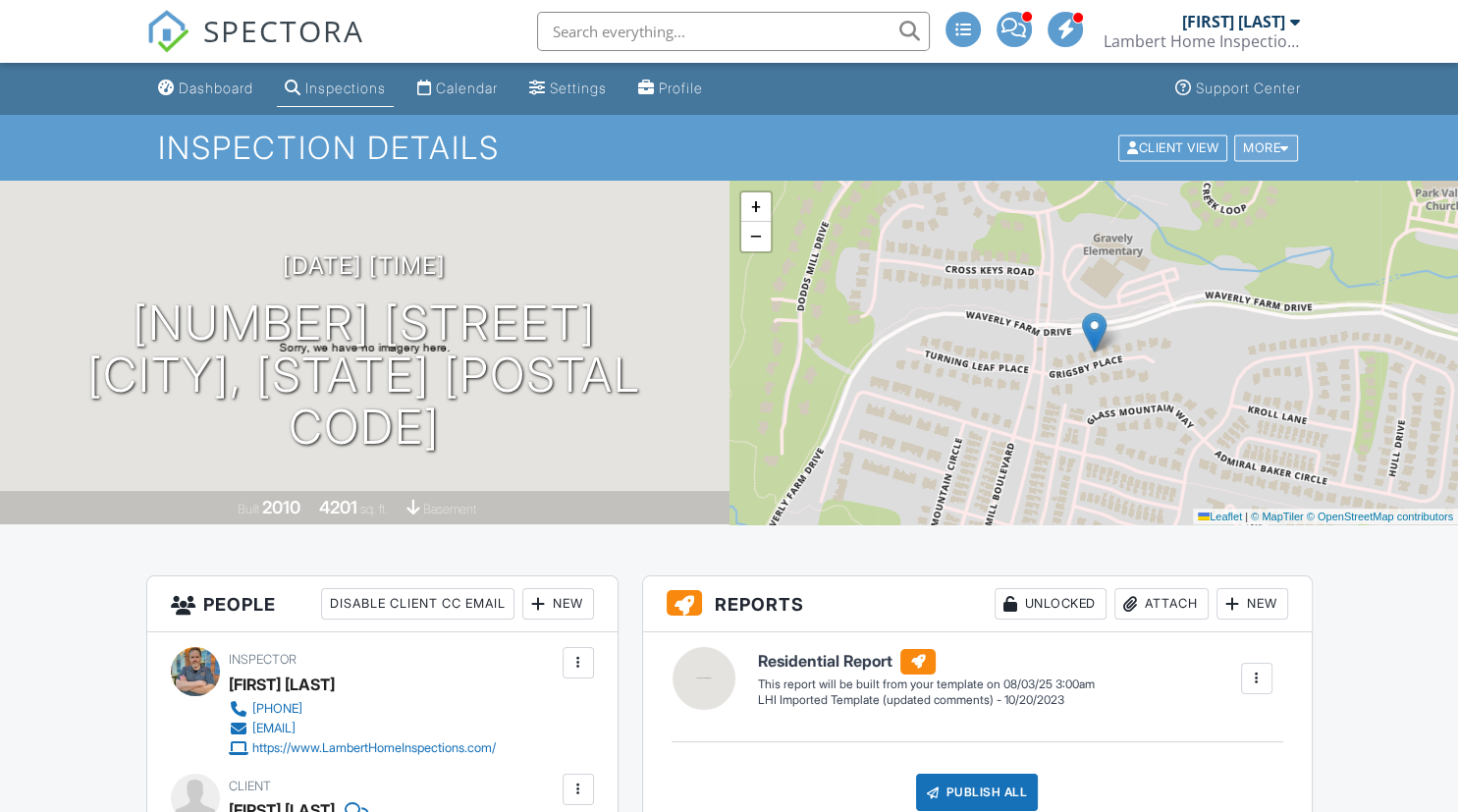 click on "More" at bounding box center (1266, 147) 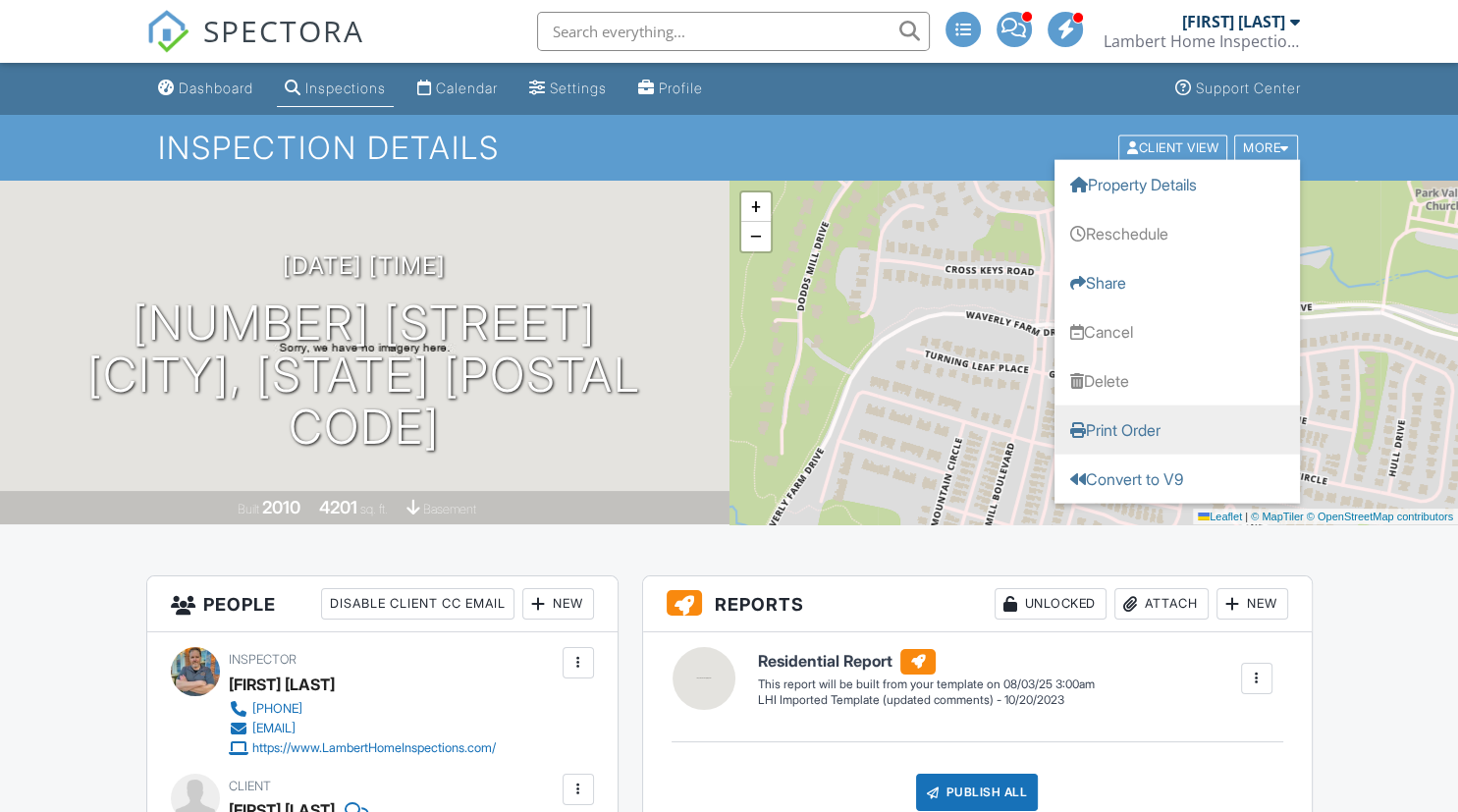 click on "Print Order" at bounding box center (1177, 429) 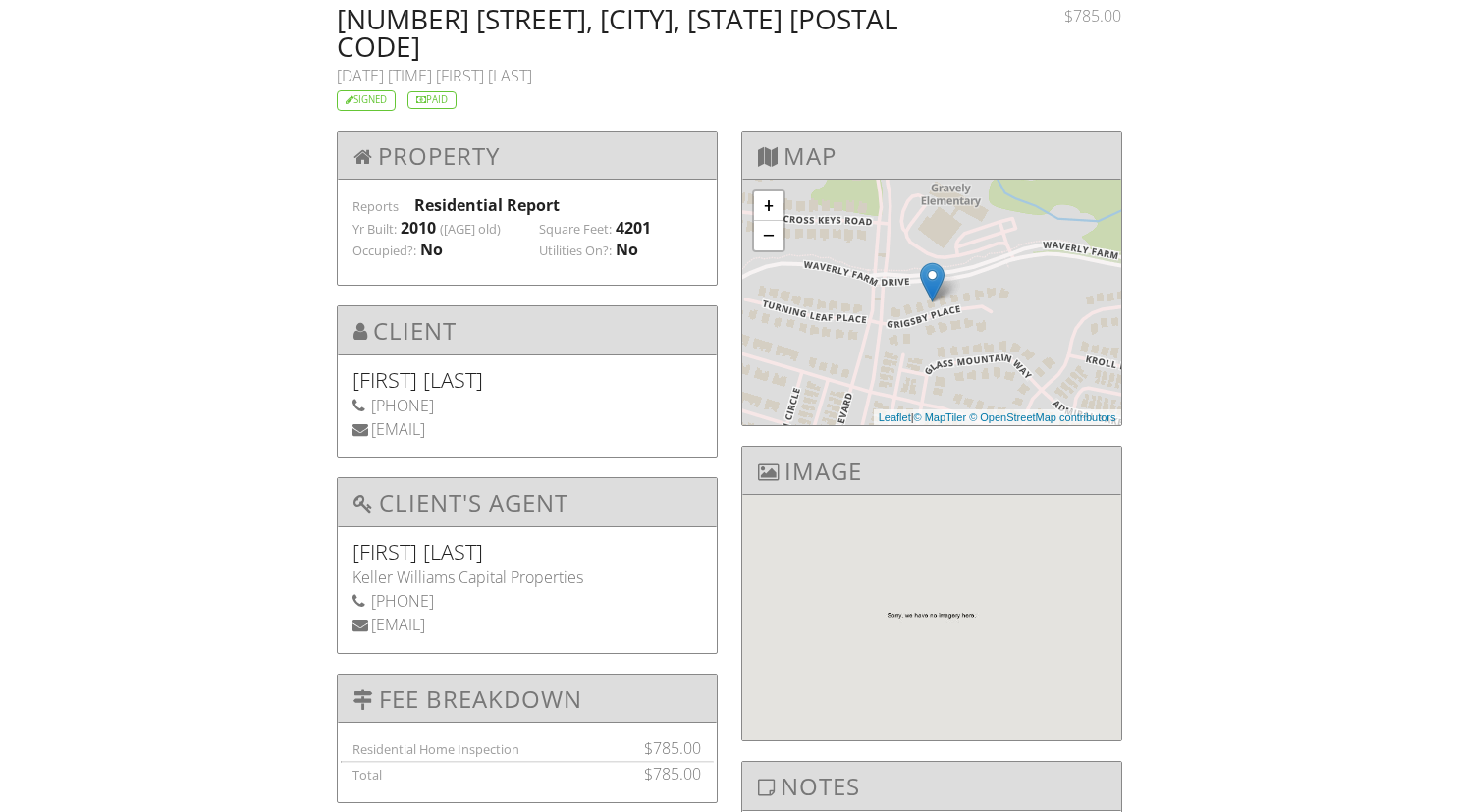 scroll, scrollTop: 0, scrollLeft: 0, axis: both 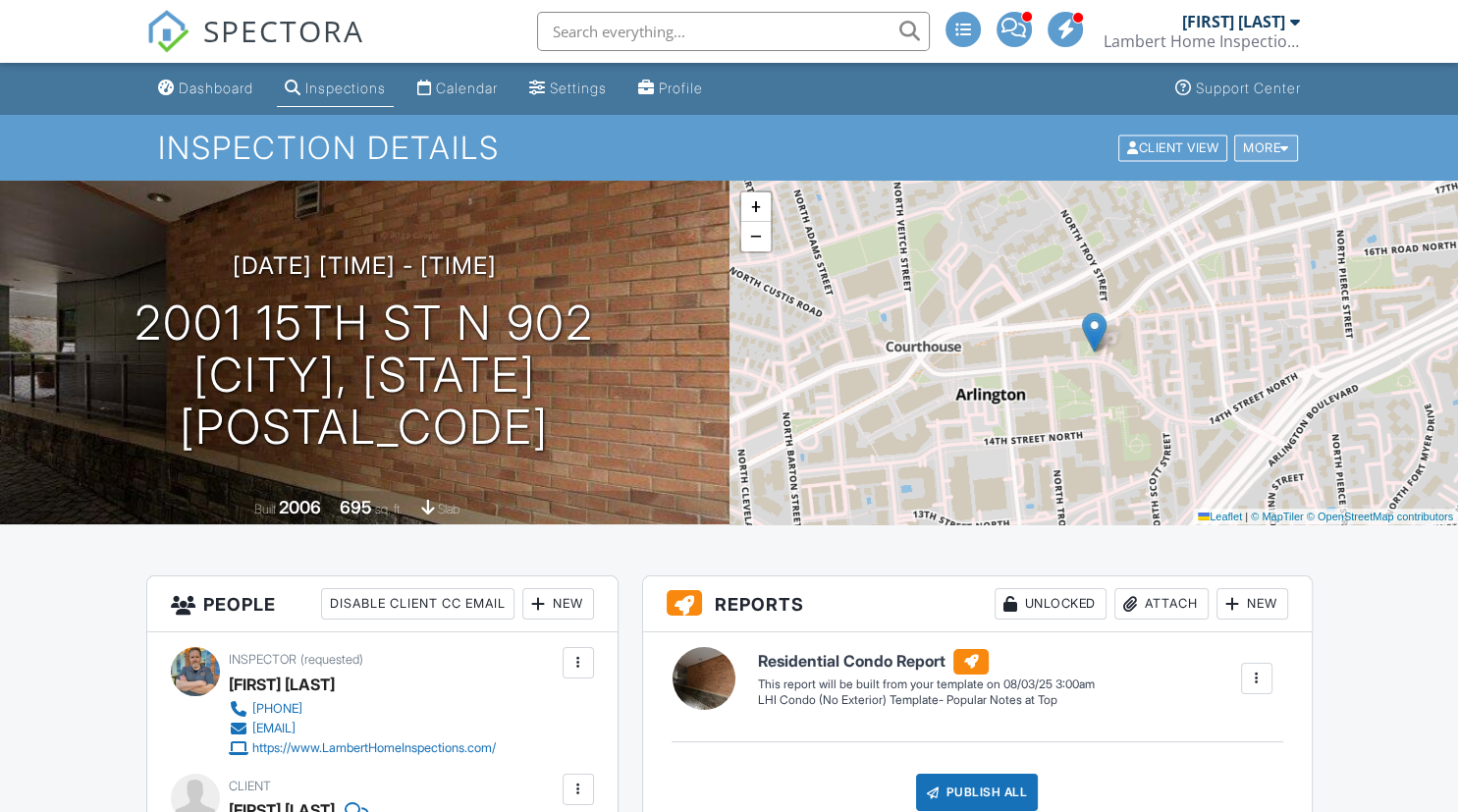 click on "More" at bounding box center [1266, 147] 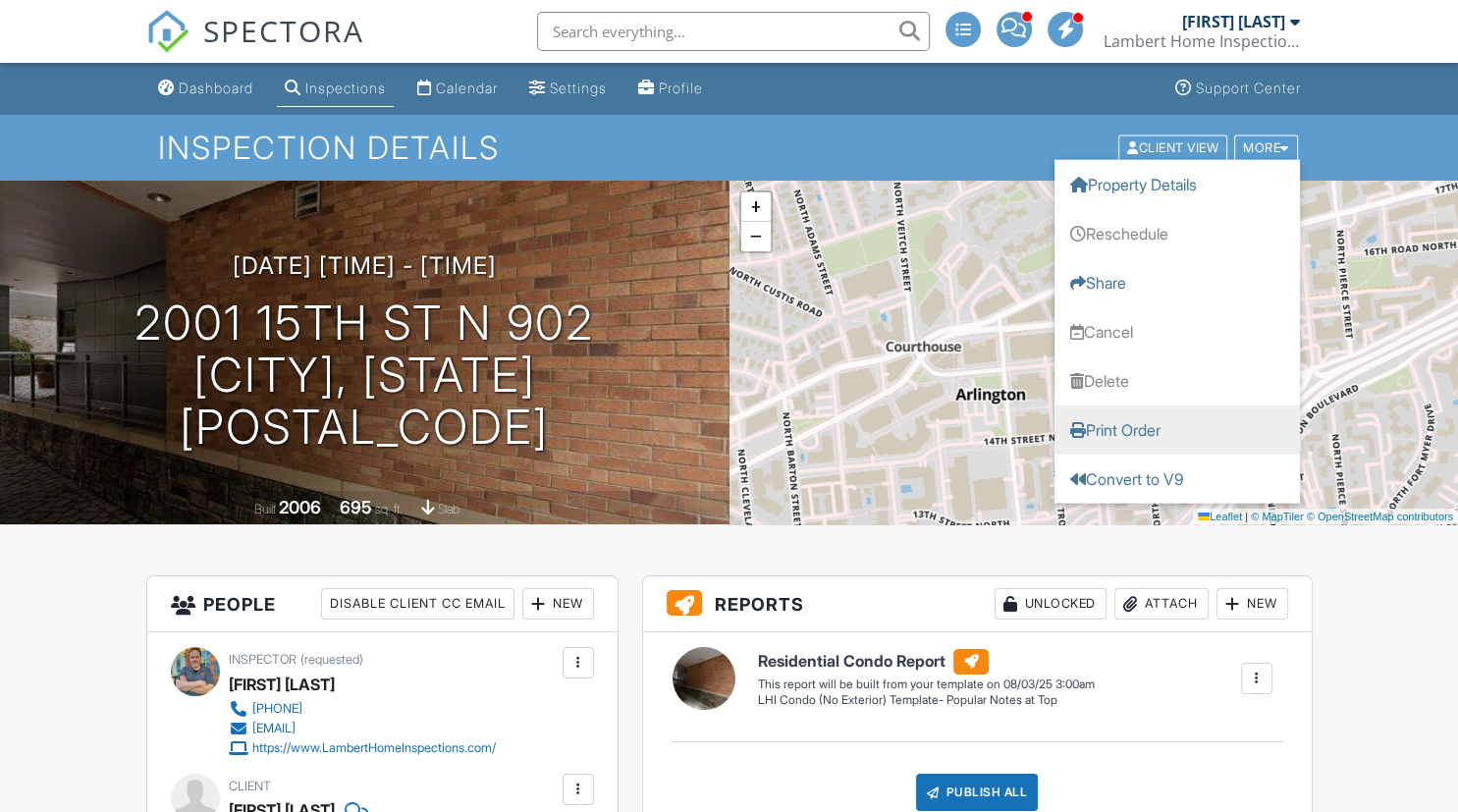 click on "Print Order" at bounding box center [1177, 429] 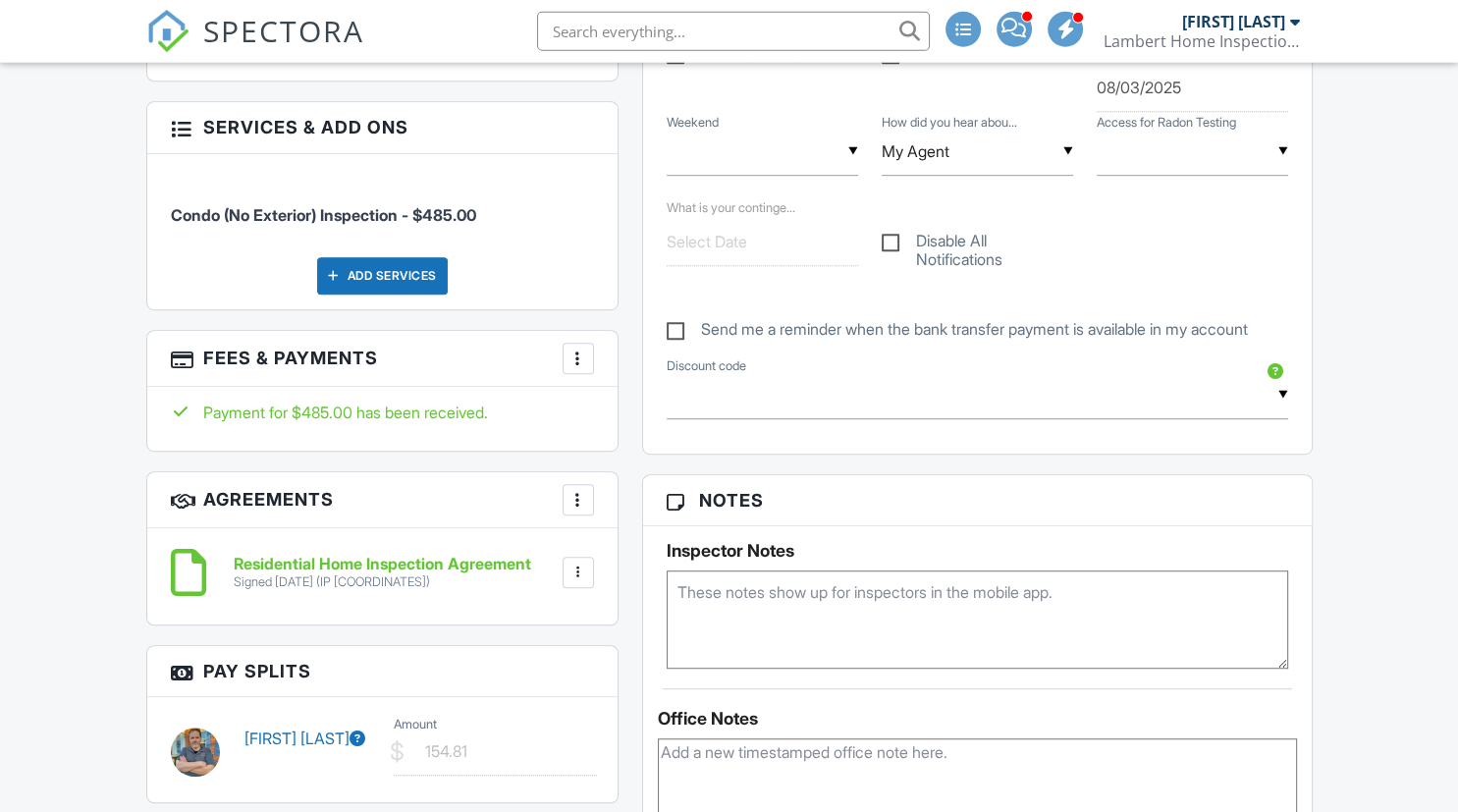 scroll, scrollTop: 1140, scrollLeft: 0, axis: vertical 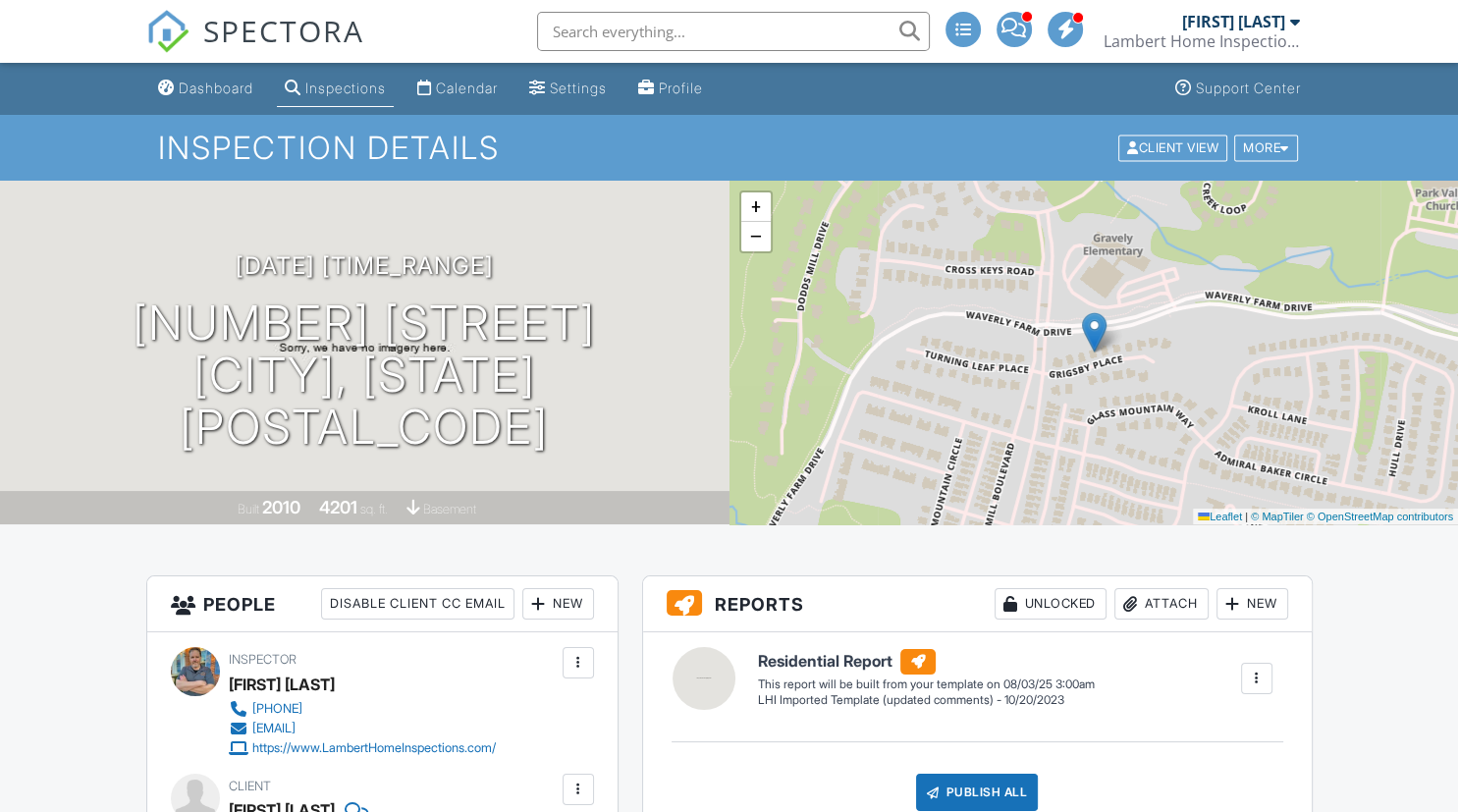 click on "+ −  Leaflet   |   © MapTiler   © OpenStreetMap contributors" at bounding box center (1094, 352) 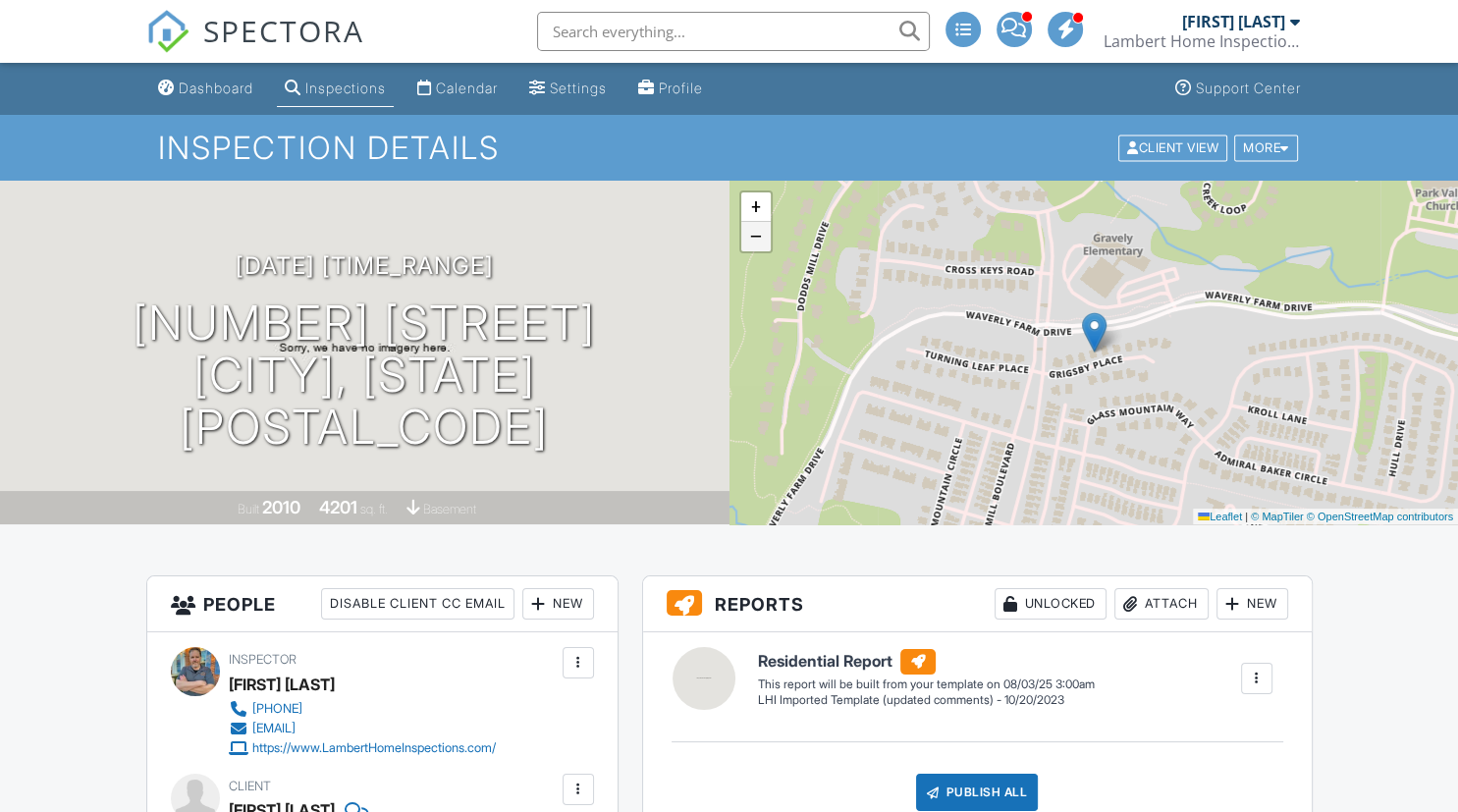 click on "−" at bounding box center [756, 237] 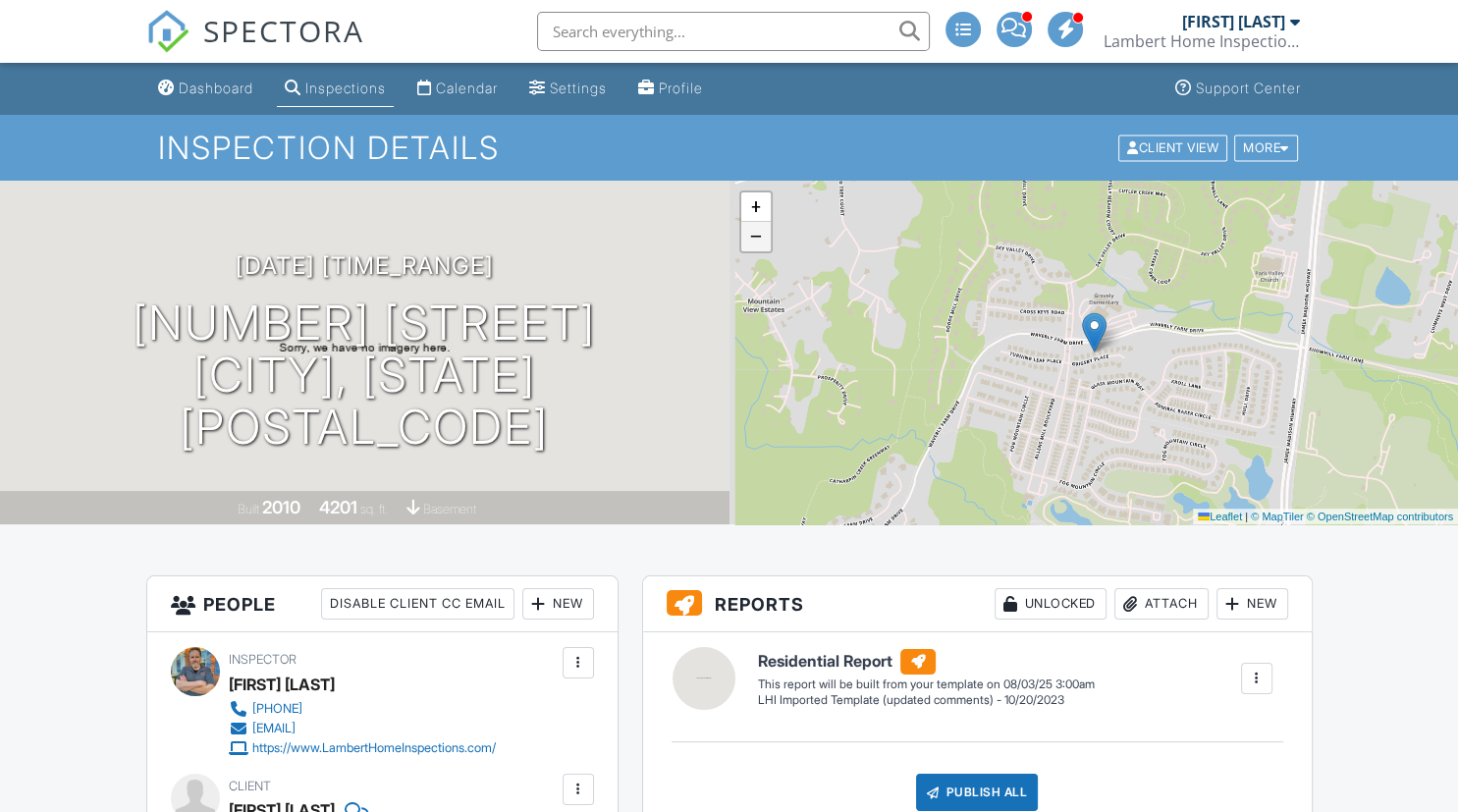 click on "−" at bounding box center [756, 237] 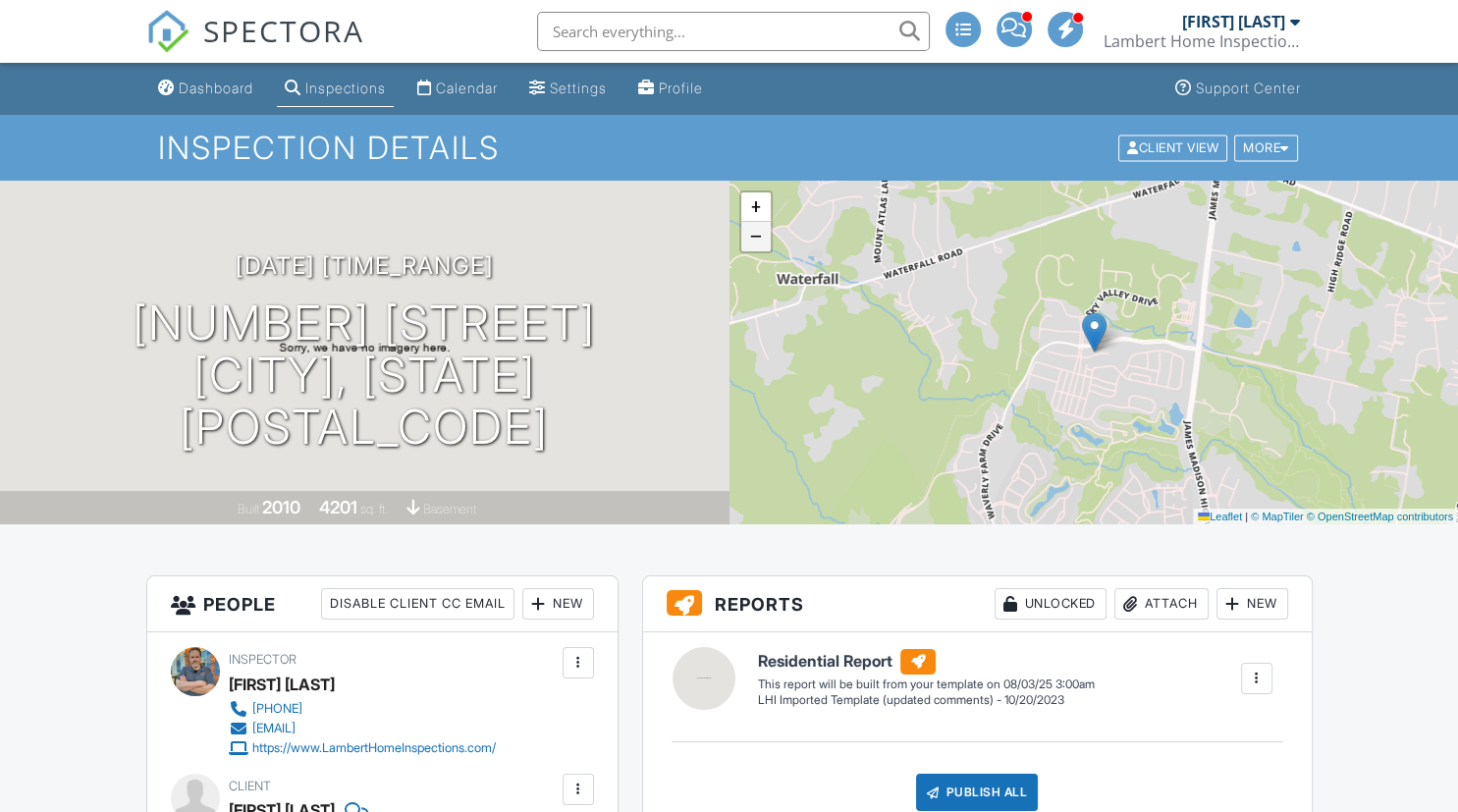 click on "−" at bounding box center (756, 237) 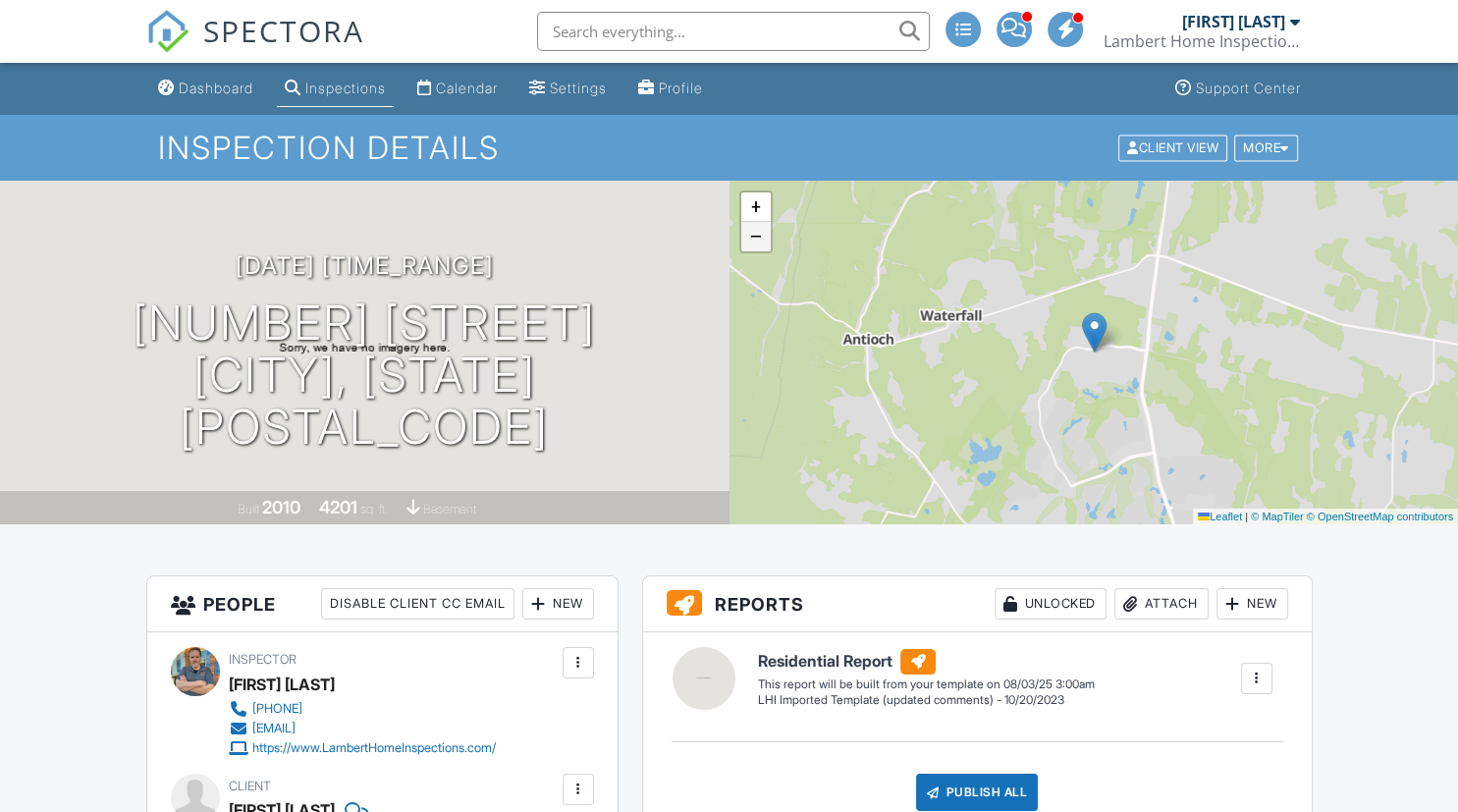 click on "−" at bounding box center (756, 237) 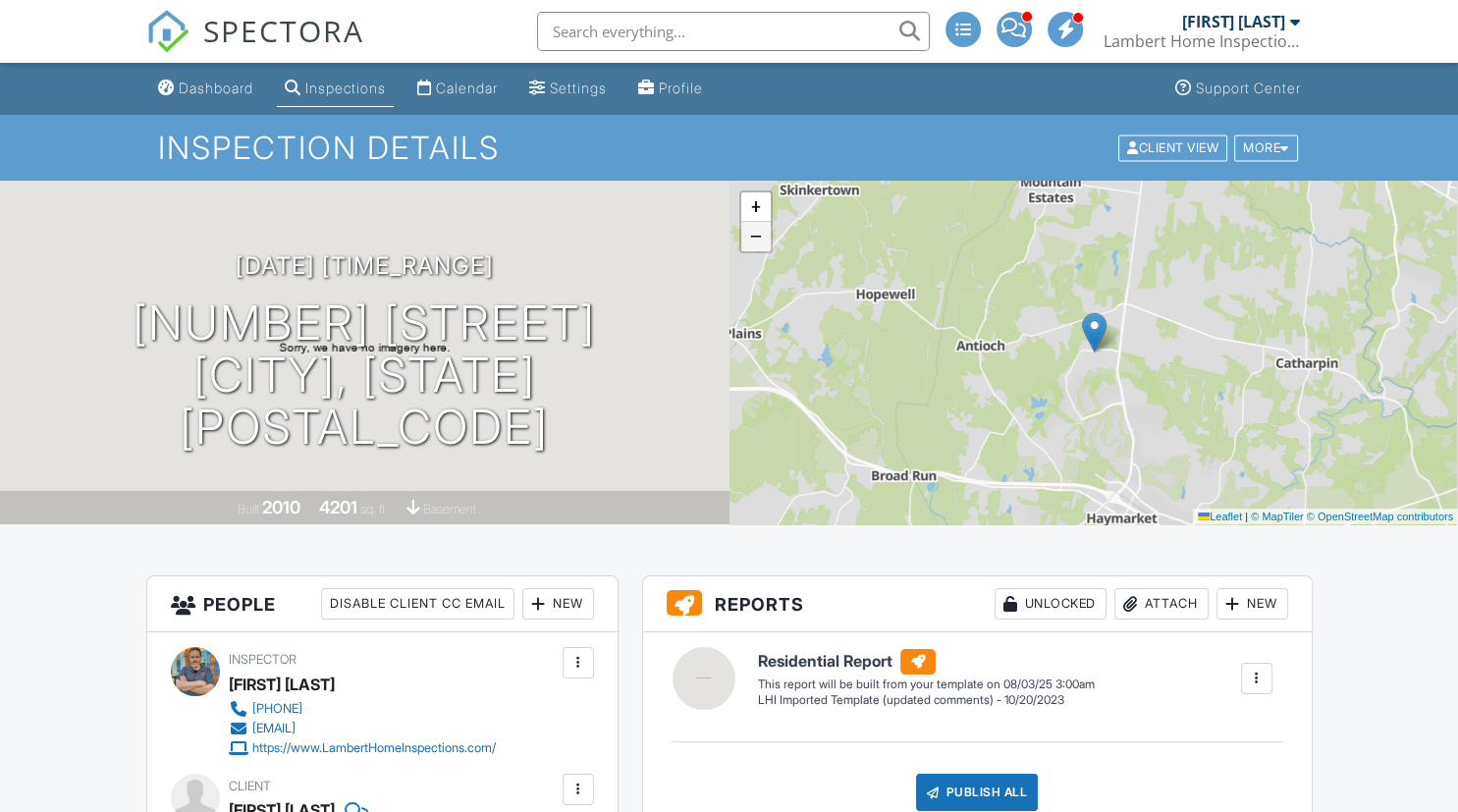 click on "−" at bounding box center [756, 237] 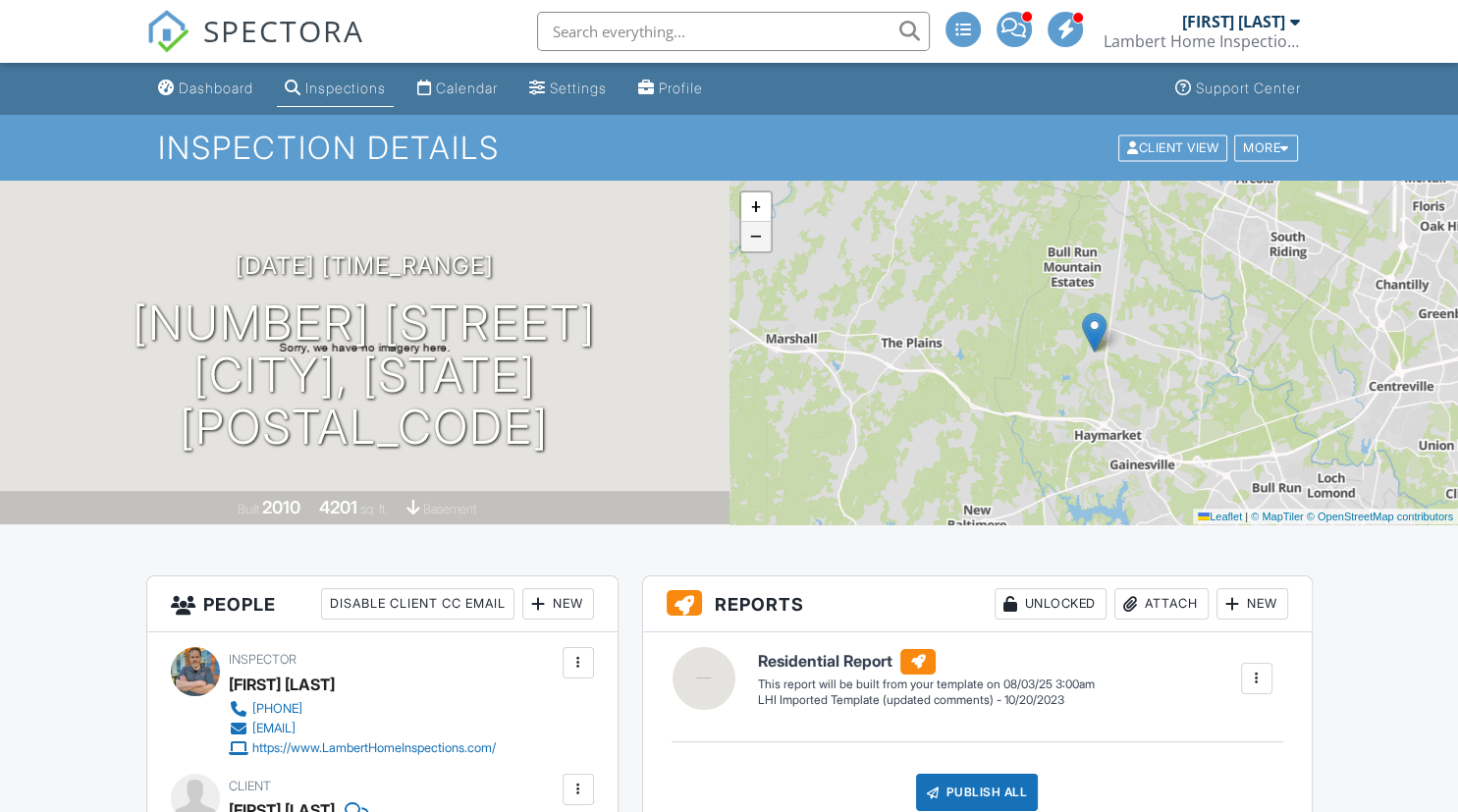 click on "−" at bounding box center [756, 237] 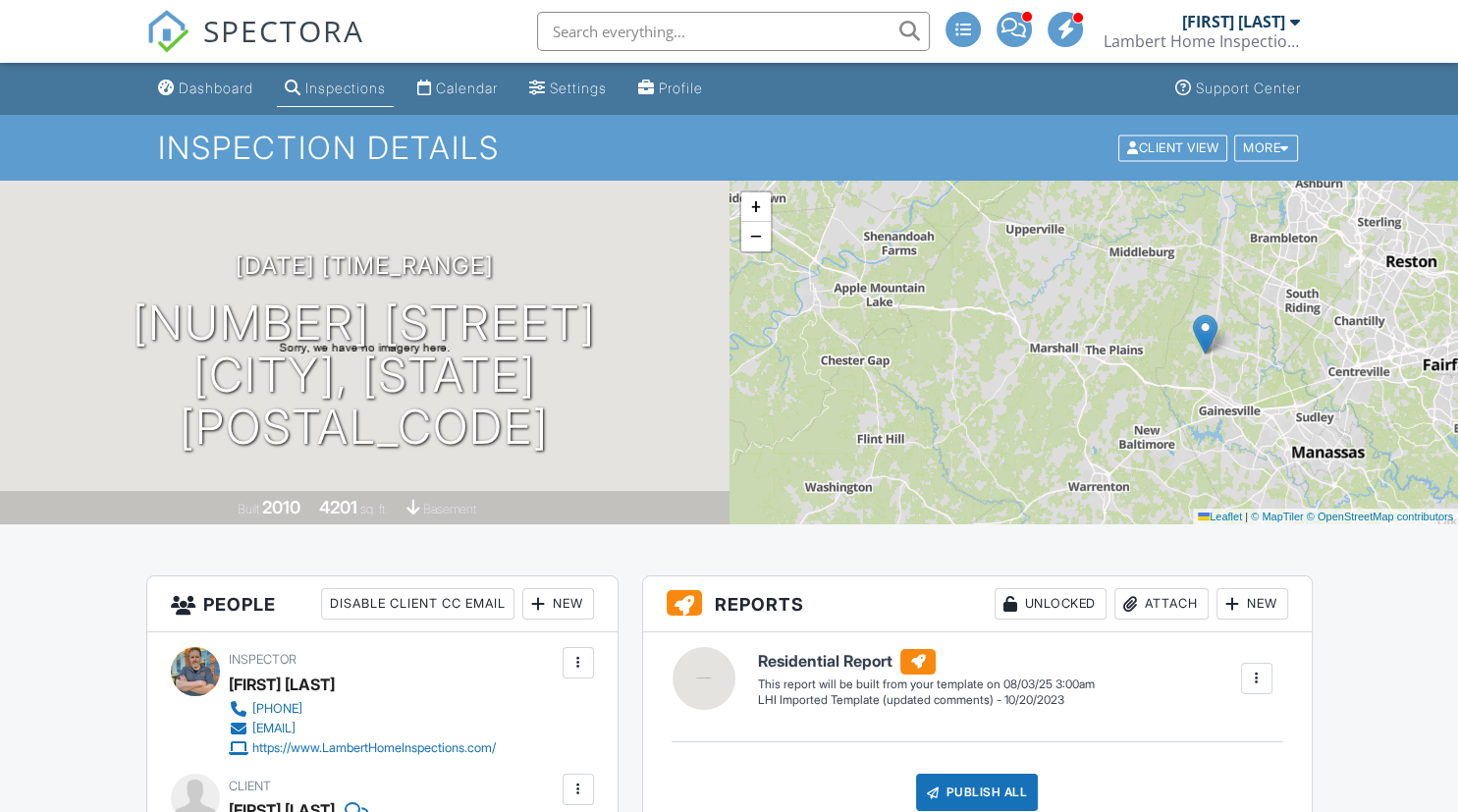 drag, startPoint x: 1076, startPoint y: 260, endPoint x: 1187, endPoint y: 262, distance: 111.018 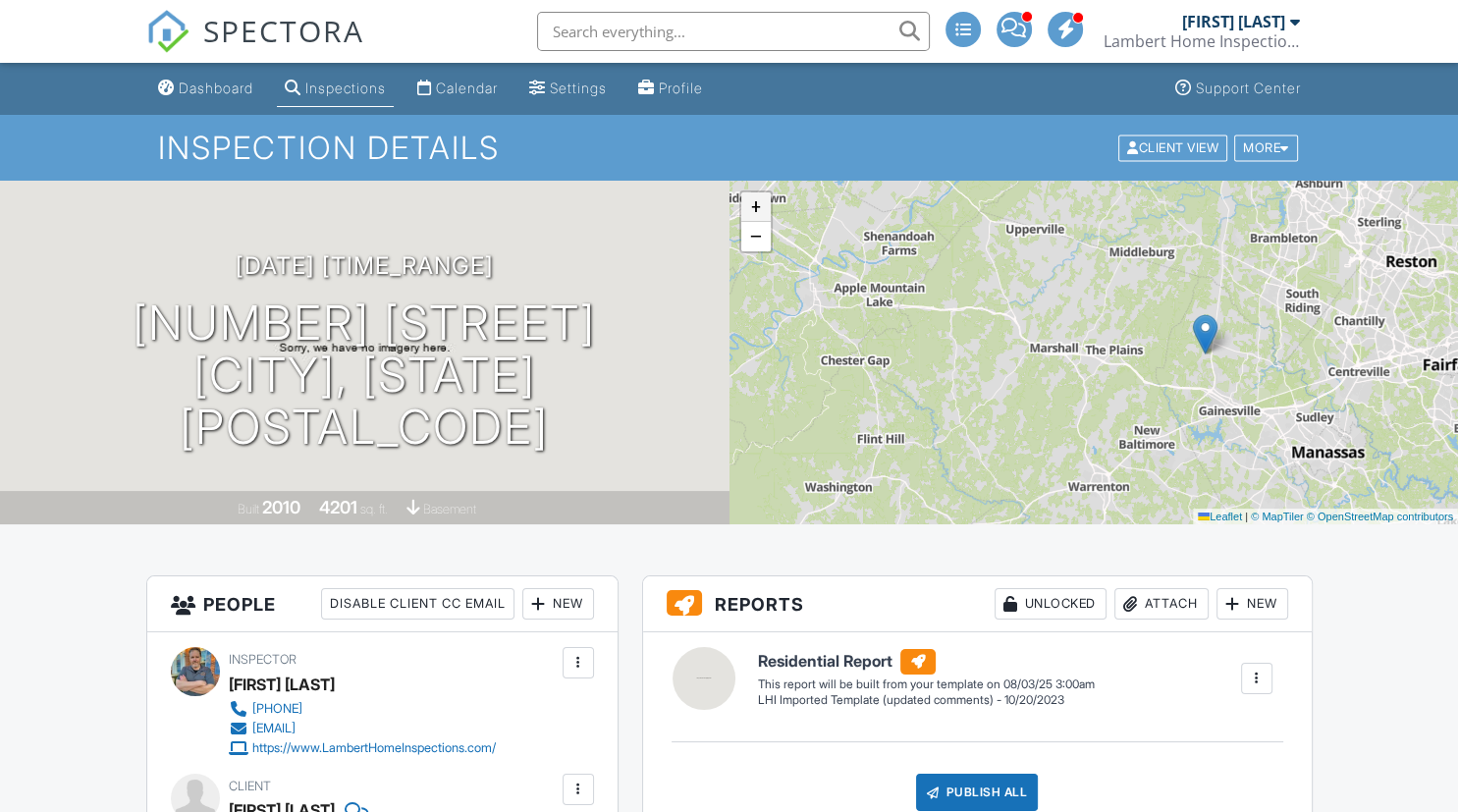click on "+" at bounding box center [756, 207] 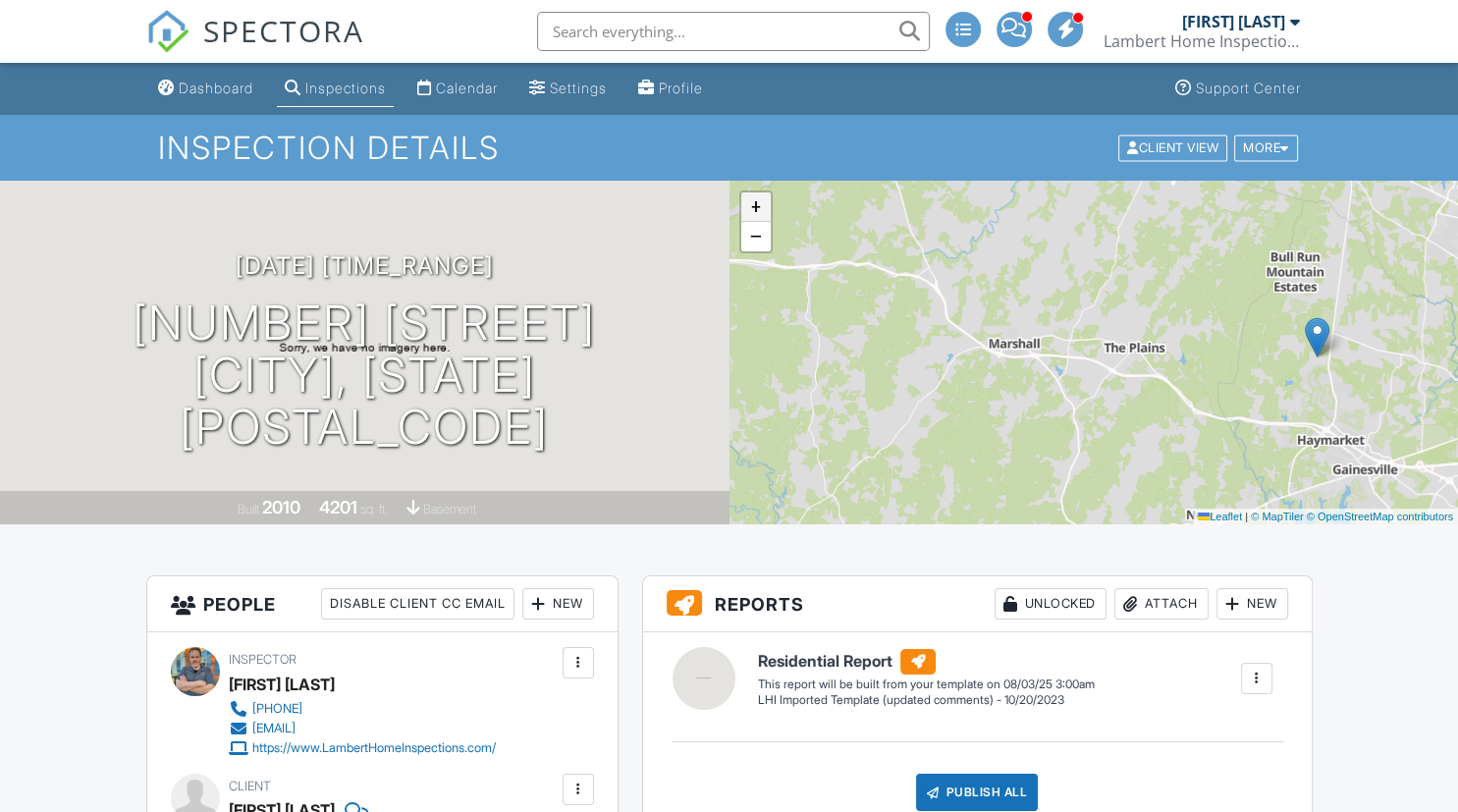 click on "+" at bounding box center (756, 207) 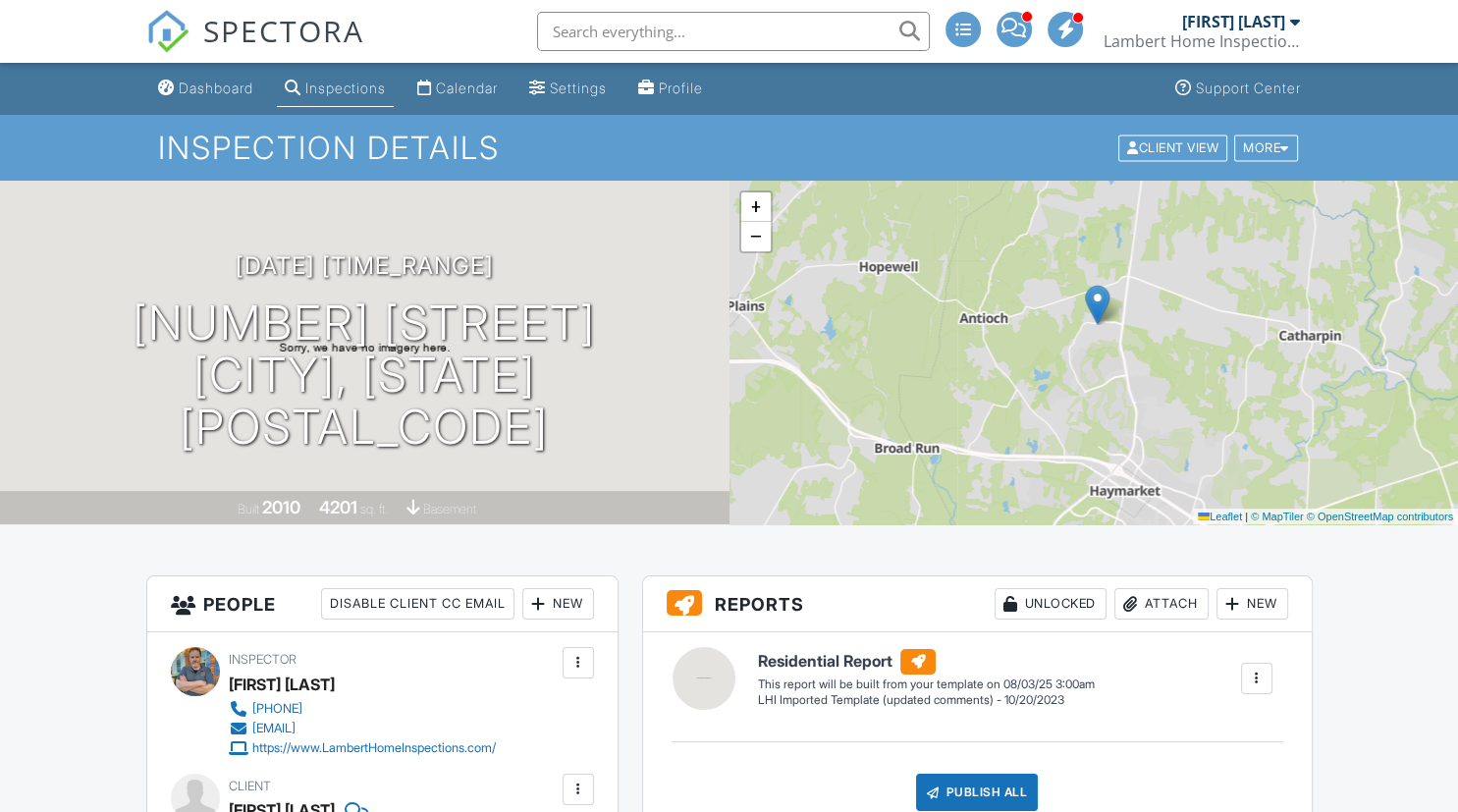 drag, startPoint x: 1352, startPoint y: 394, endPoint x: 908, endPoint y: 357, distance: 445.539 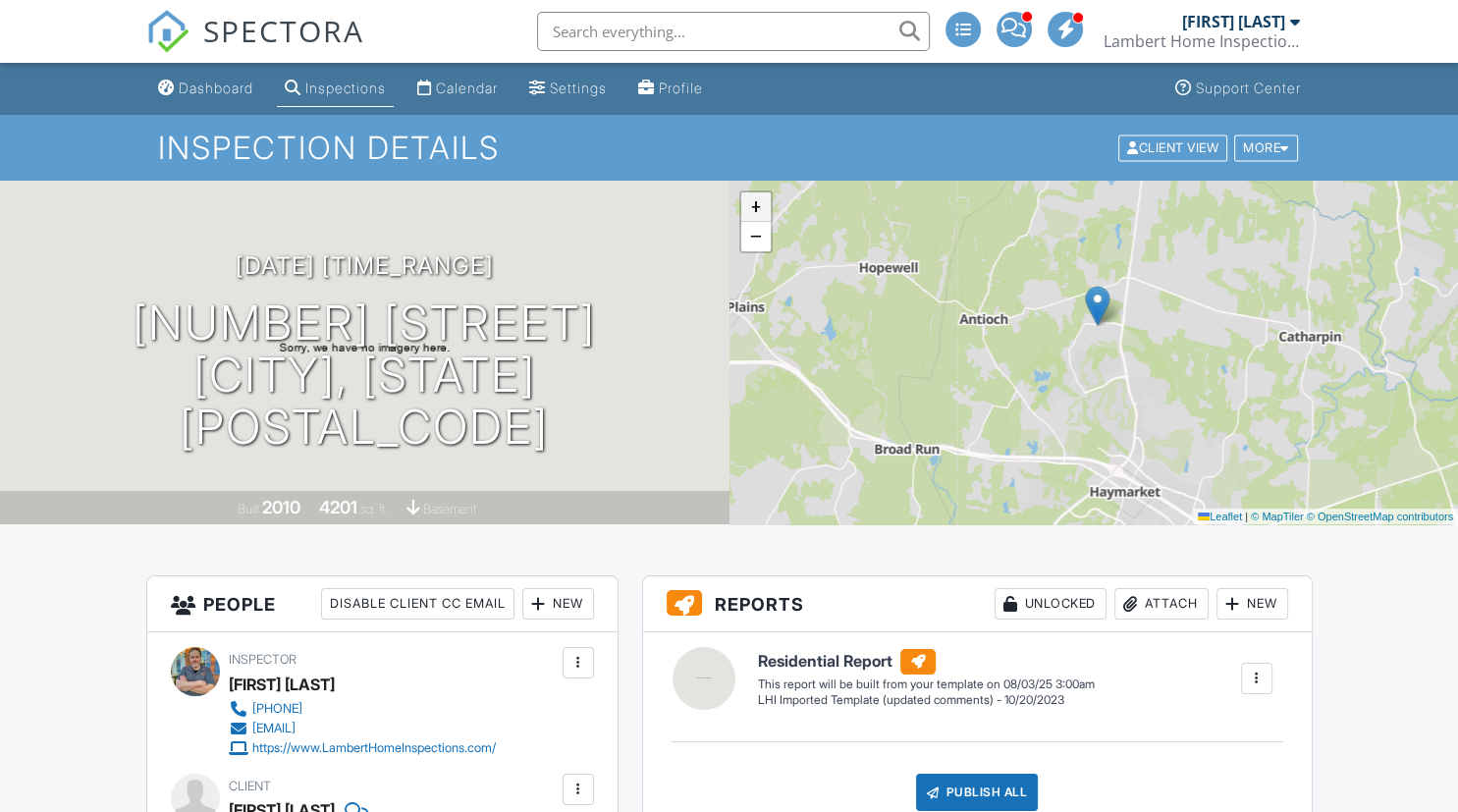 click on "+" at bounding box center (756, 207) 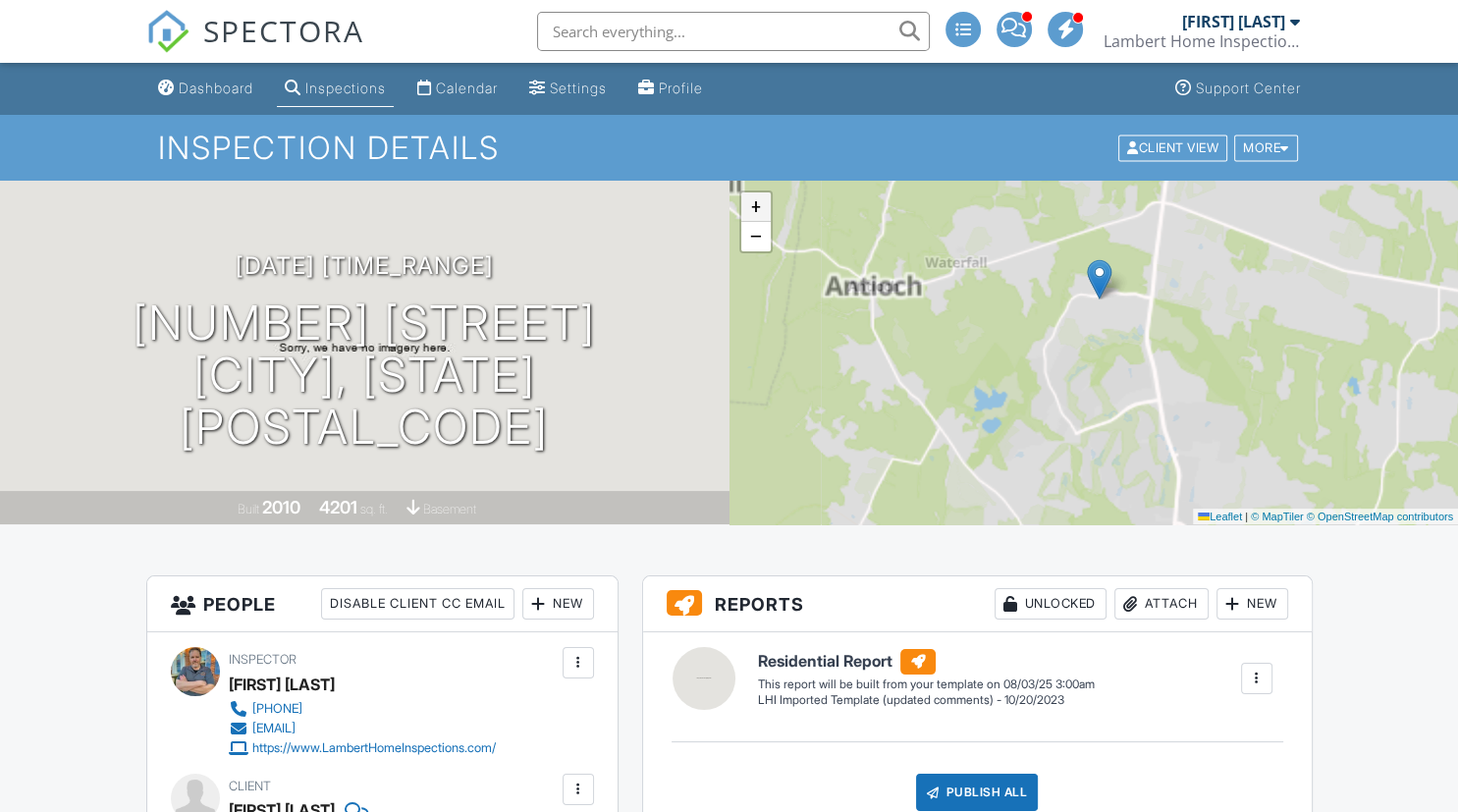 click on "+" at bounding box center [756, 207] 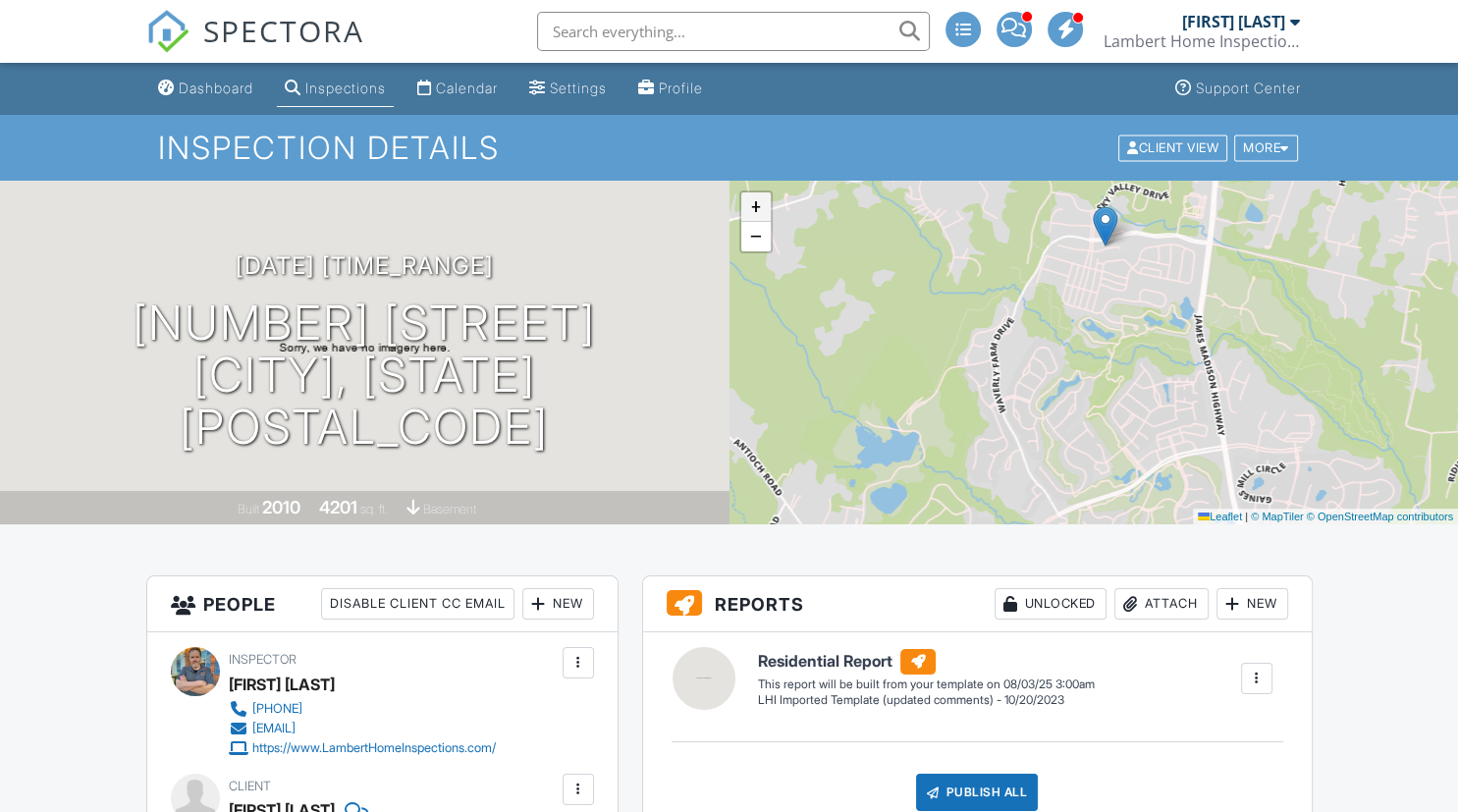 click on "+" at bounding box center (756, 207) 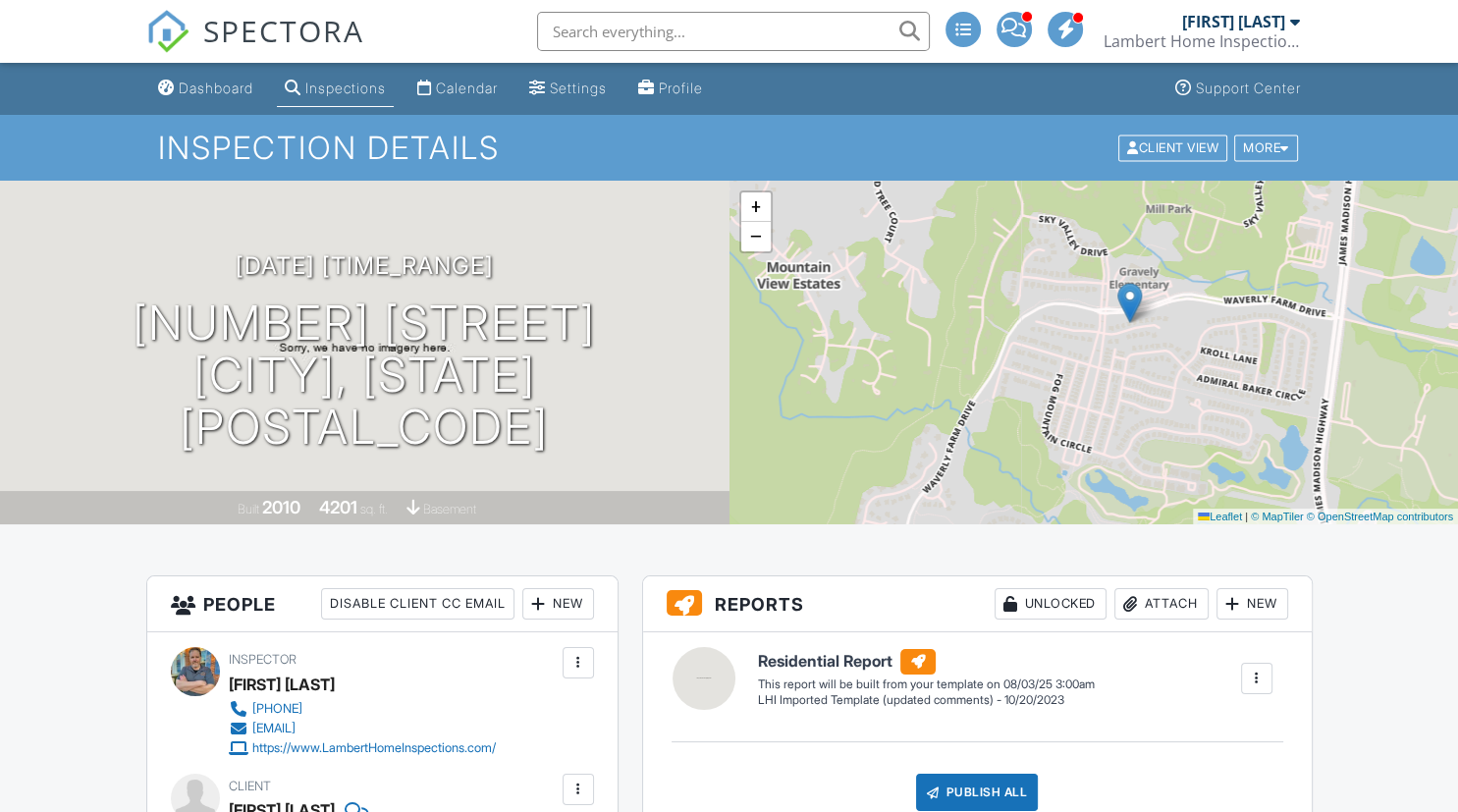 drag, startPoint x: 1159, startPoint y: 249, endPoint x: 1172, endPoint y: 433, distance: 184.45867 